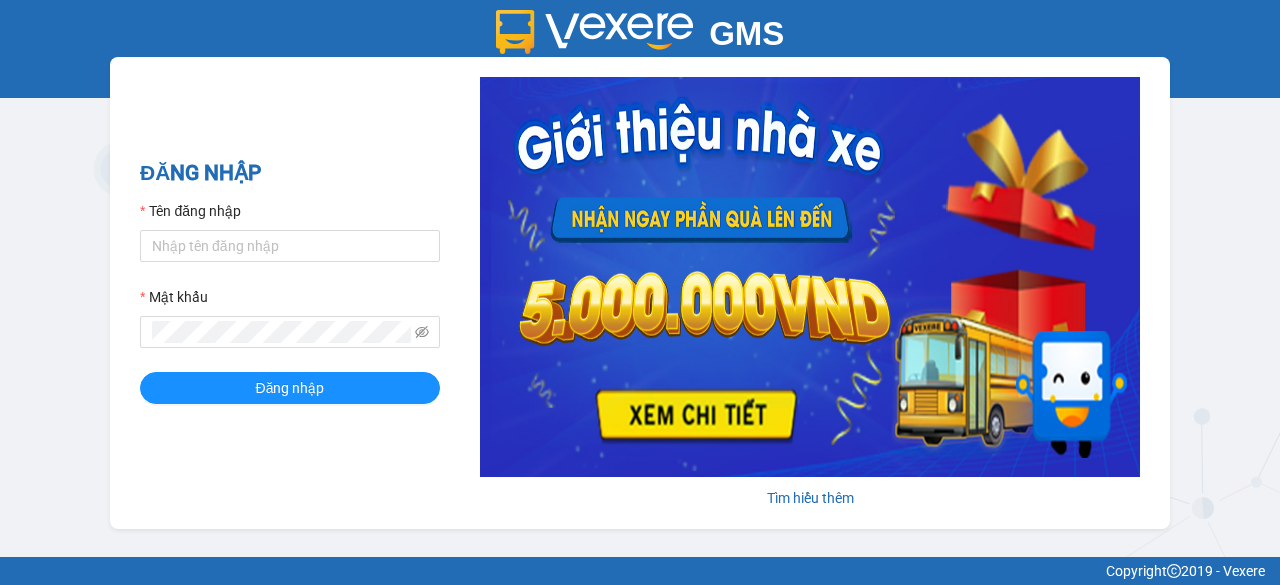 scroll, scrollTop: 0, scrollLeft: 0, axis: both 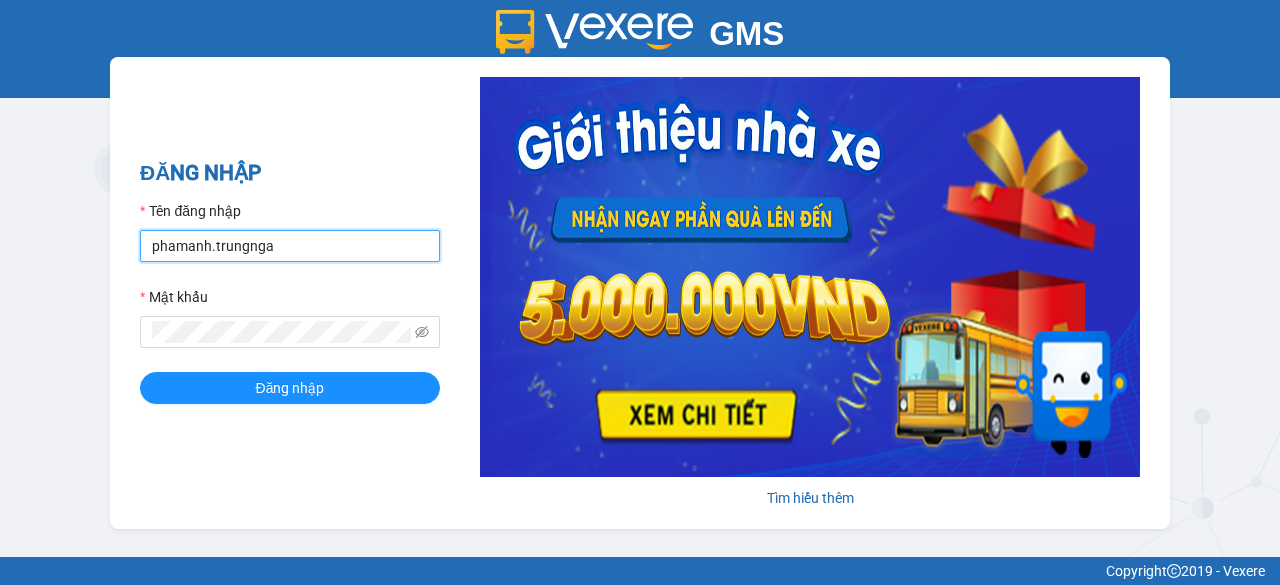 click on "phamanh.trungnga" at bounding box center [290, 246] 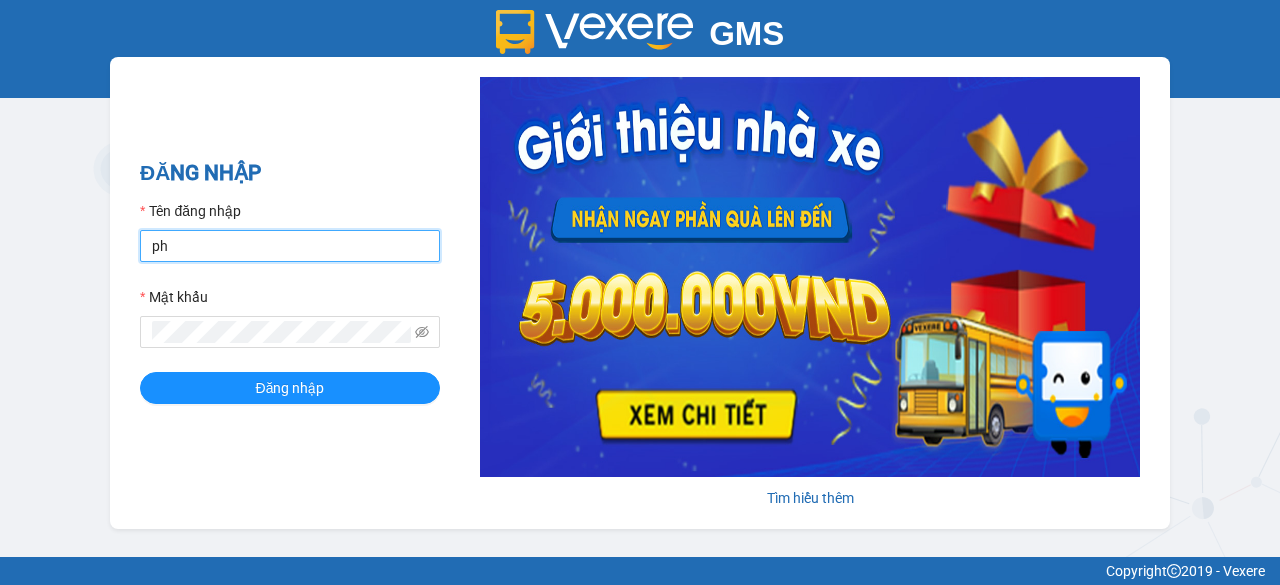 type on "p" 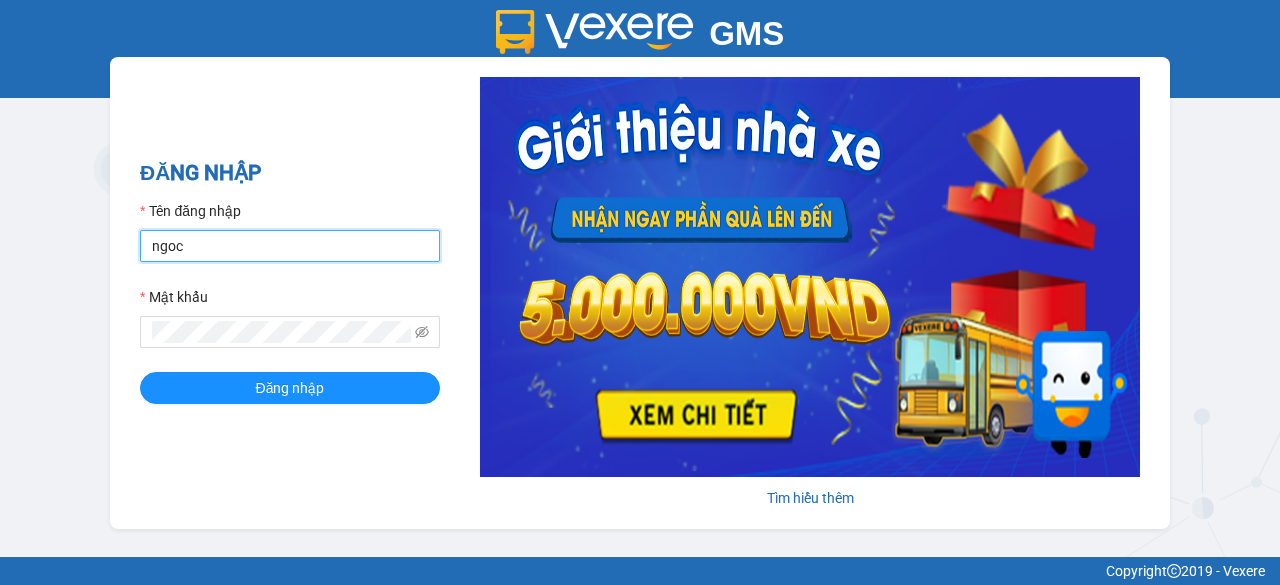 type on "ngoclan1.trungnga" 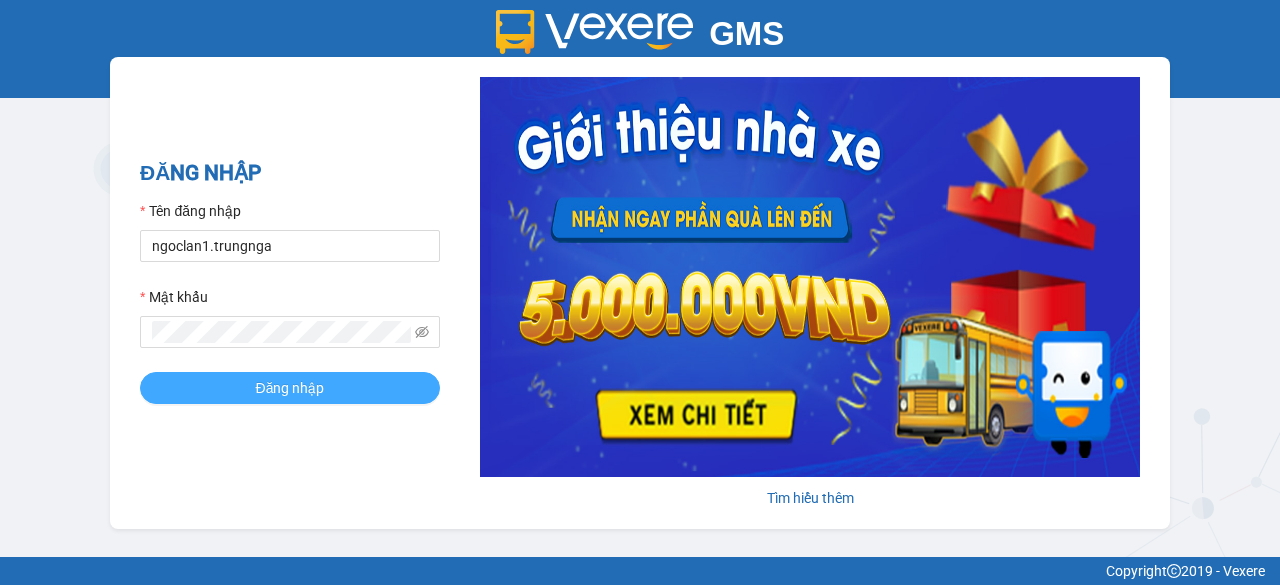 click on "Đăng nhập" at bounding box center (290, 388) 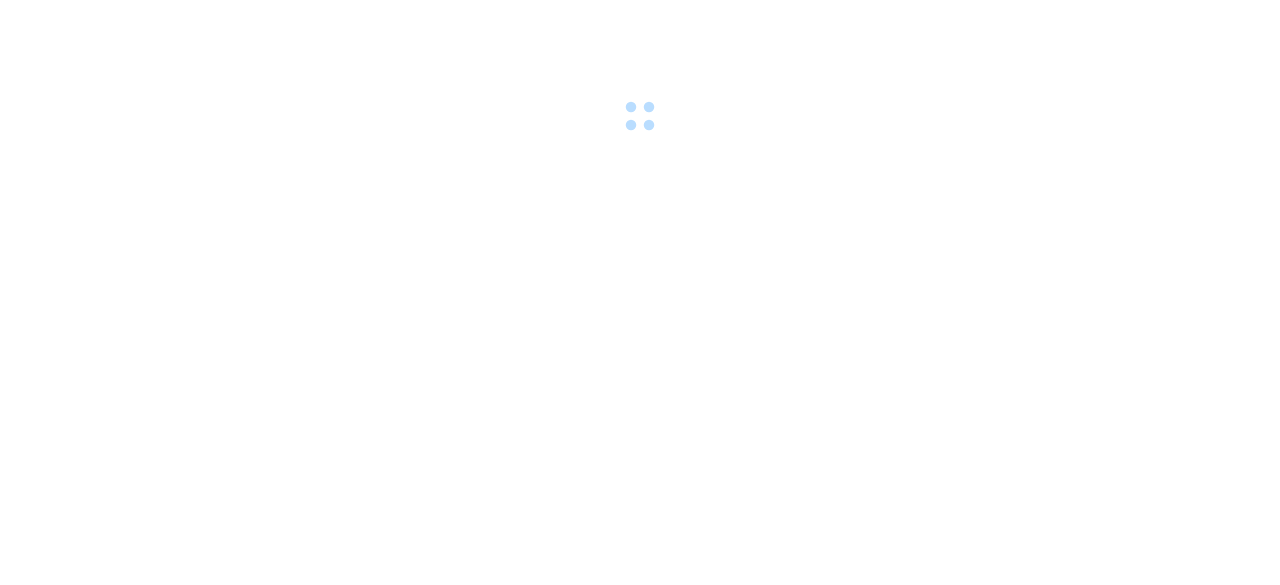 scroll, scrollTop: 0, scrollLeft: 0, axis: both 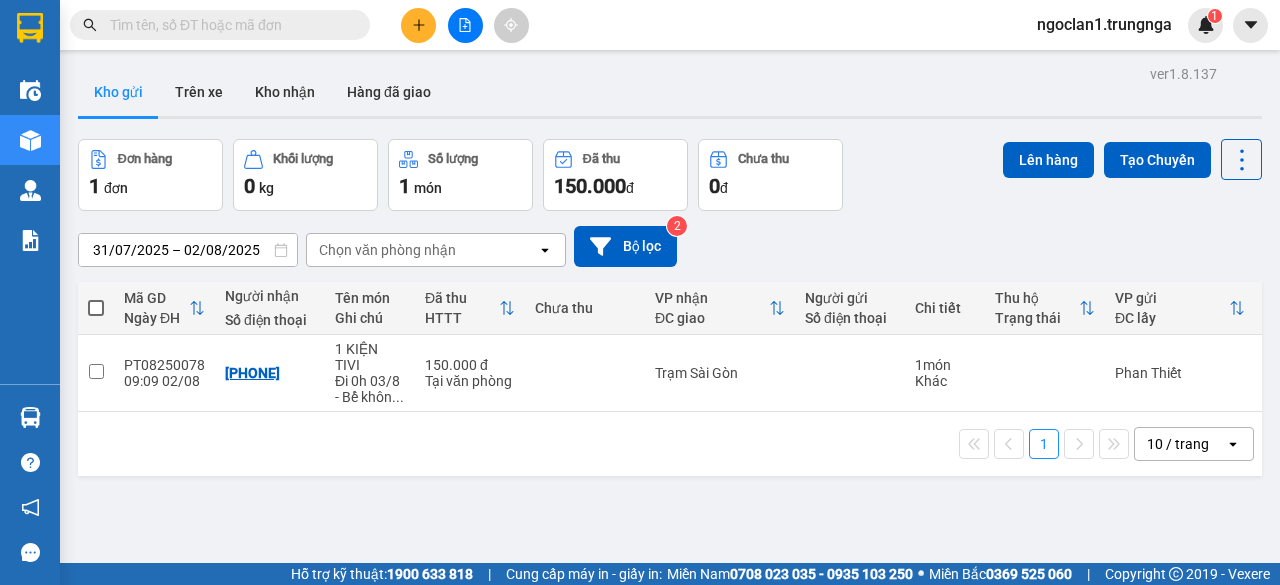 click 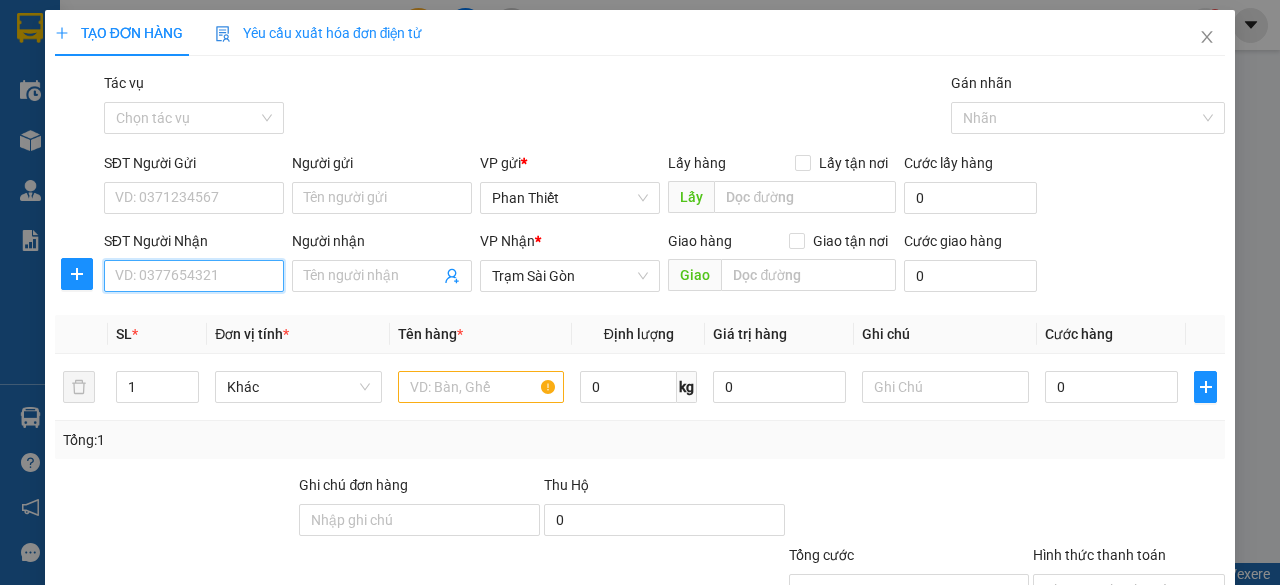 click on "SĐT Người Nhận" at bounding box center [194, 276] 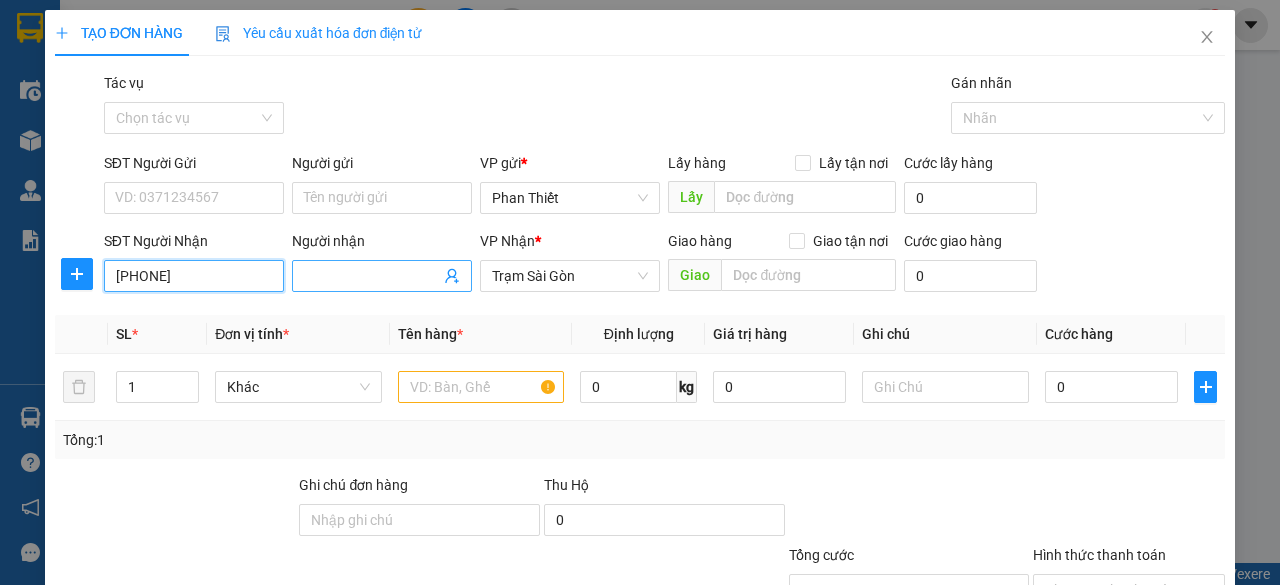 type on "[PHONE]" 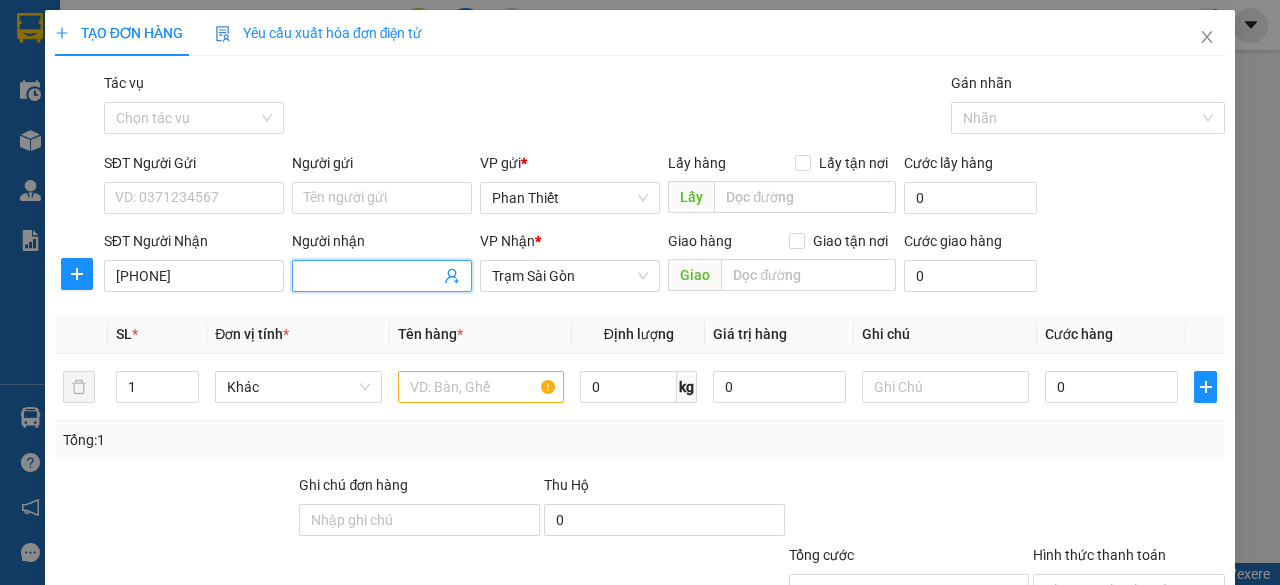 click on "Người nhận" at bounding box center (372, 276) 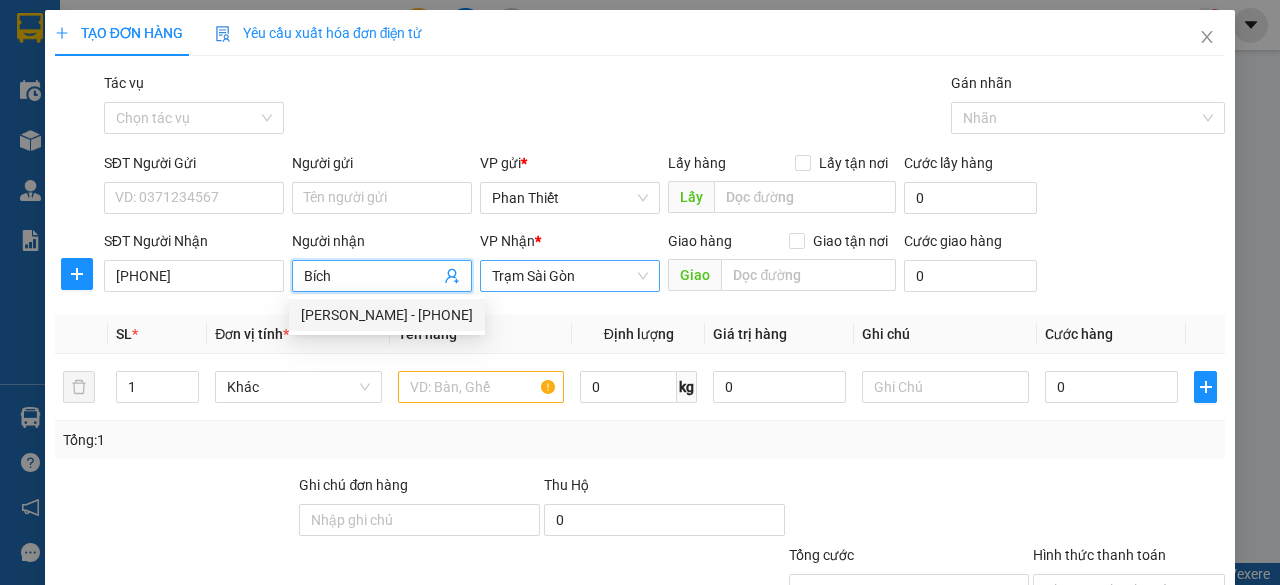 click on "Trạm Sài Gòn" at bounding box center (570, 276) 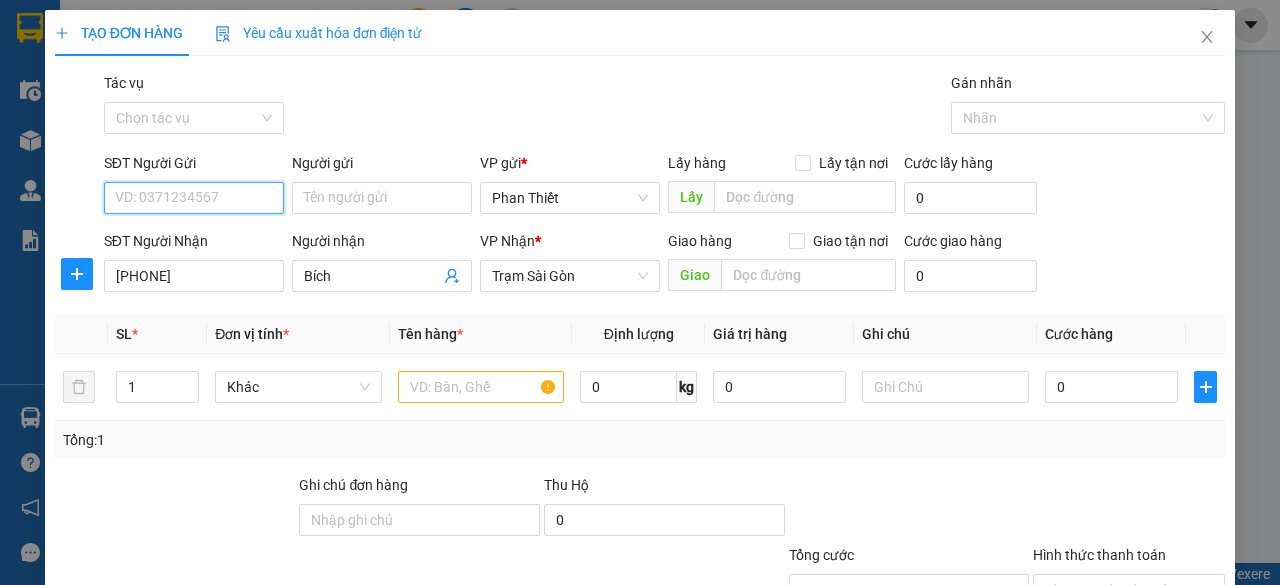 click on "SĐT Người Gửi" at bounding box center [194, 198] 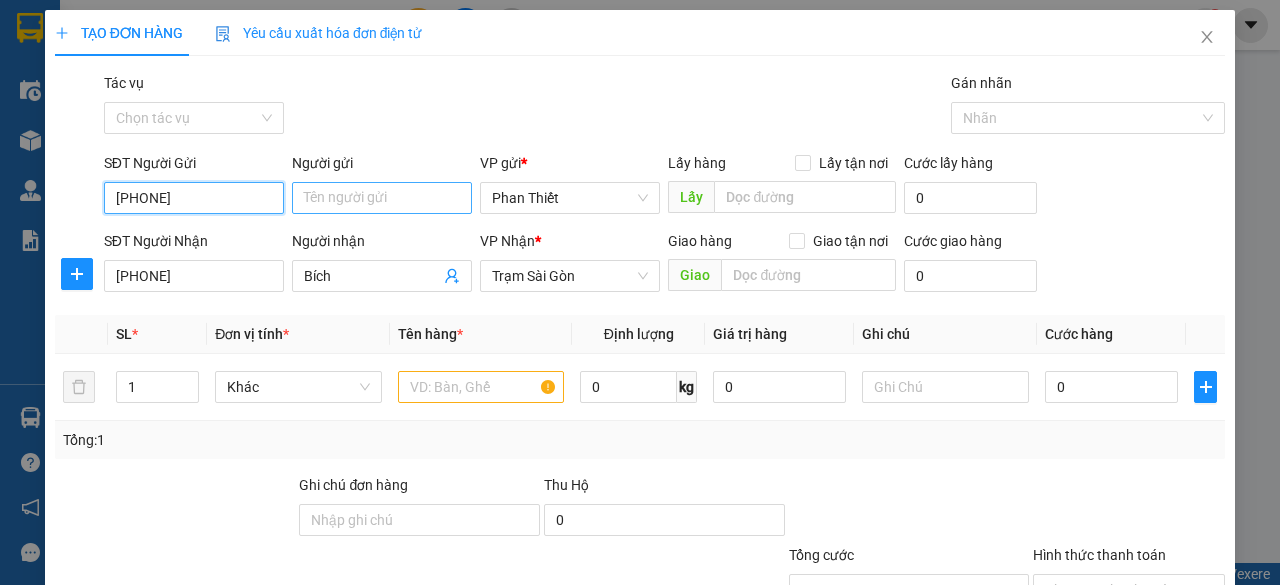 type on "[PHONE]" 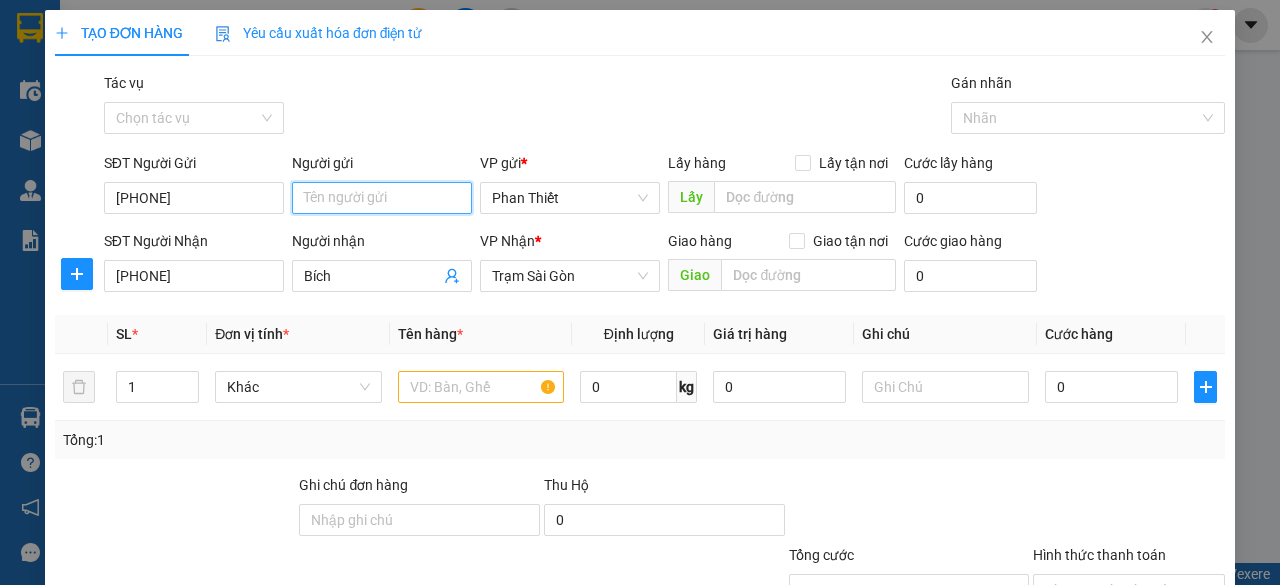 click on "Người gửi" at bounding box center (382, 198) 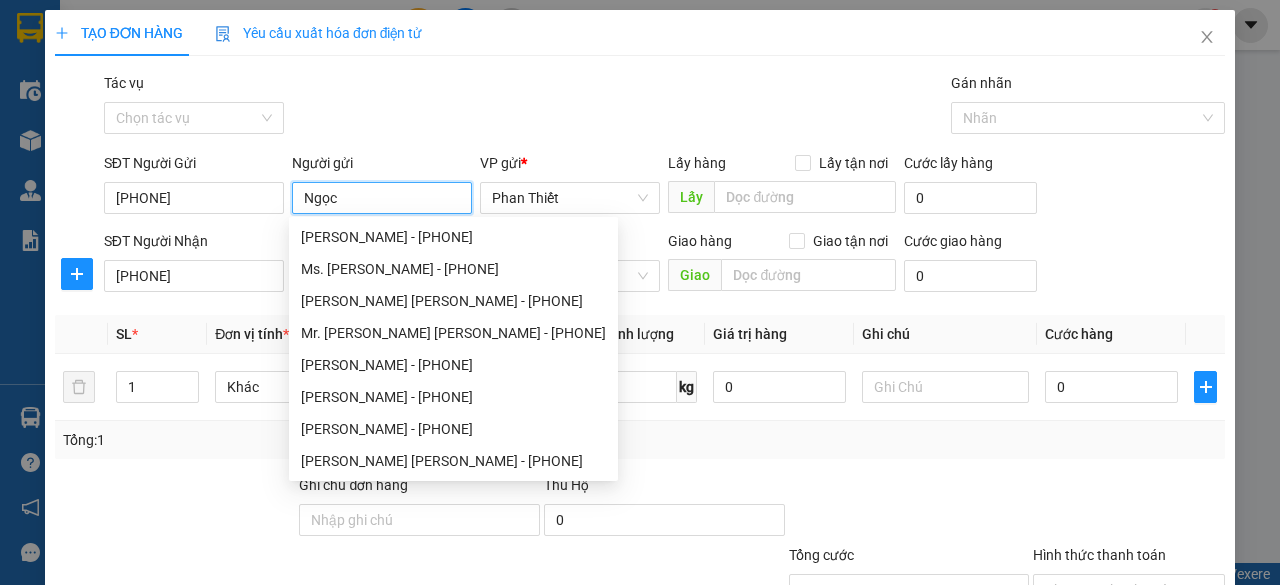 type on "Ngọc" 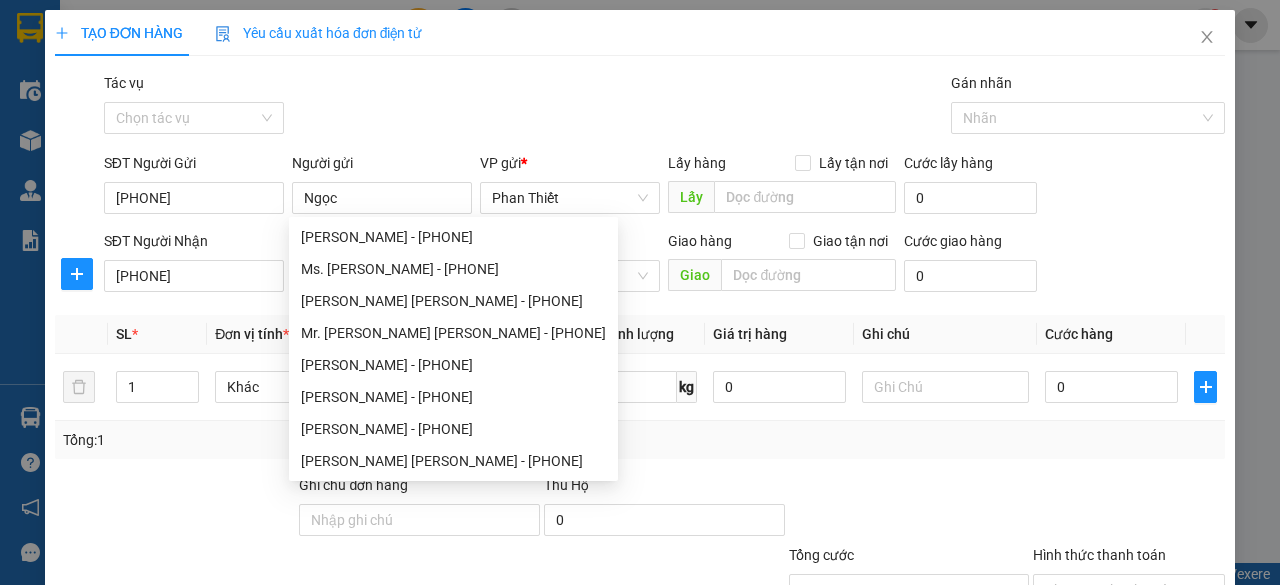 click on "Transit Pickup Surcharge Ids Transit Deliver Surcharge Ids Transit Deliver Surcharge Transit Deliver Surcharge Tác vụ Chọn tác vụ Gán nhãn   Nhãn SĐT Người Gửi [PHONE] Người gửi [PERSON_NAME] VP gửi  * Phan Thiết Lấy hàng Lấy tận nơi Lấy Cước lấy hàng 0 SĐT Người Nhận [PHONE] Người nhận [PERSON_NAME] VP Nhận  * Trạm Sài Gòn Giao hàng Giao tận nơi Giao Cước giao hàng 0 SL  * Đơn vị tính  * Tên hàng  * Định lượng Giá trị hàng Ghi chú Cước hàng                   1 Khác 0 kg 0 0 Tổng:  1 Ghi chú đơn hàng Thu Hộ 0 Tổng cước 0 Hình thức thanh toán Chọn HT Thanh Toán Số tiền thu trước 0 Chưa thanh toán 0 Chọn HT Thanh Toán Lưu nháp Xóa Thông tin Lưu Lưu và In" at bounding box center [640, 386] 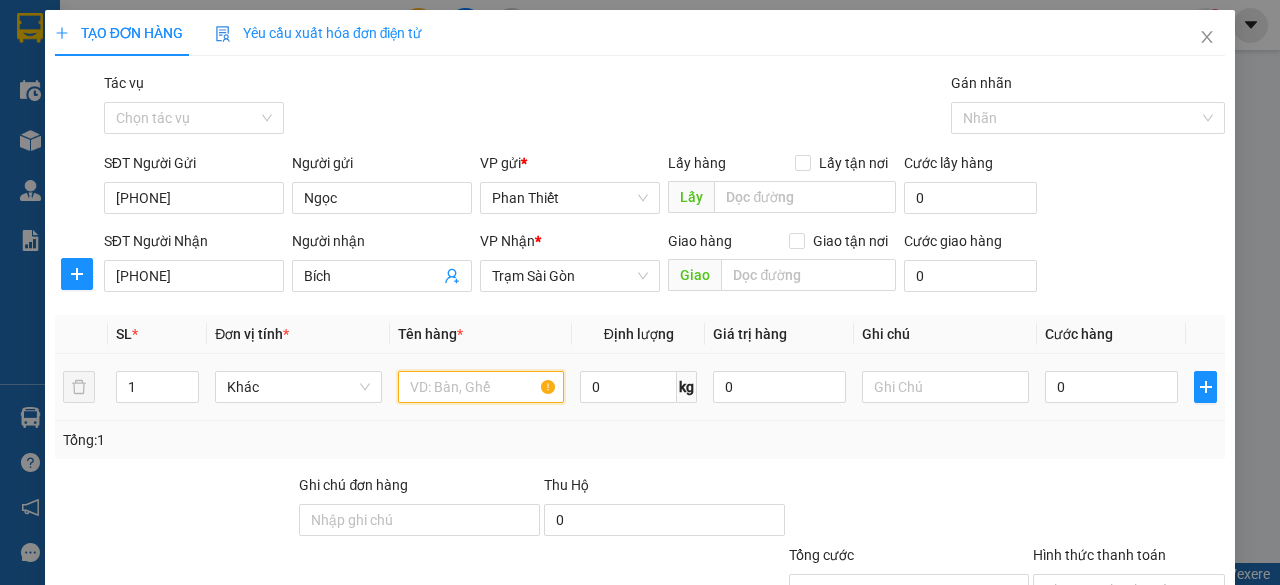 click at bounding box center [481, 387] 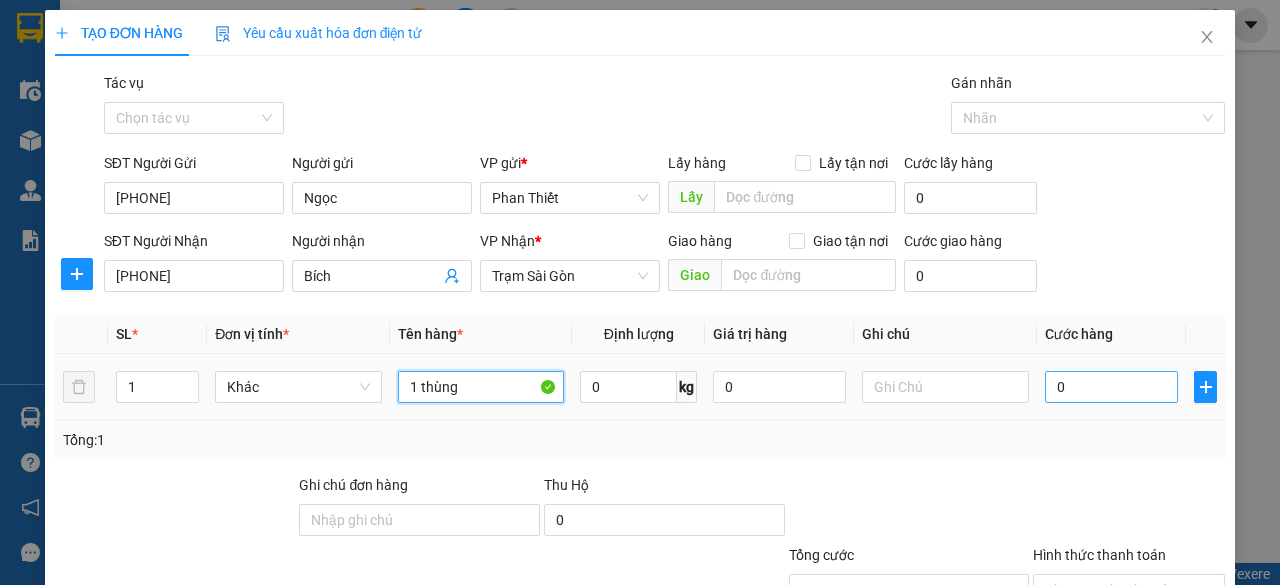 type on "1 thùng" 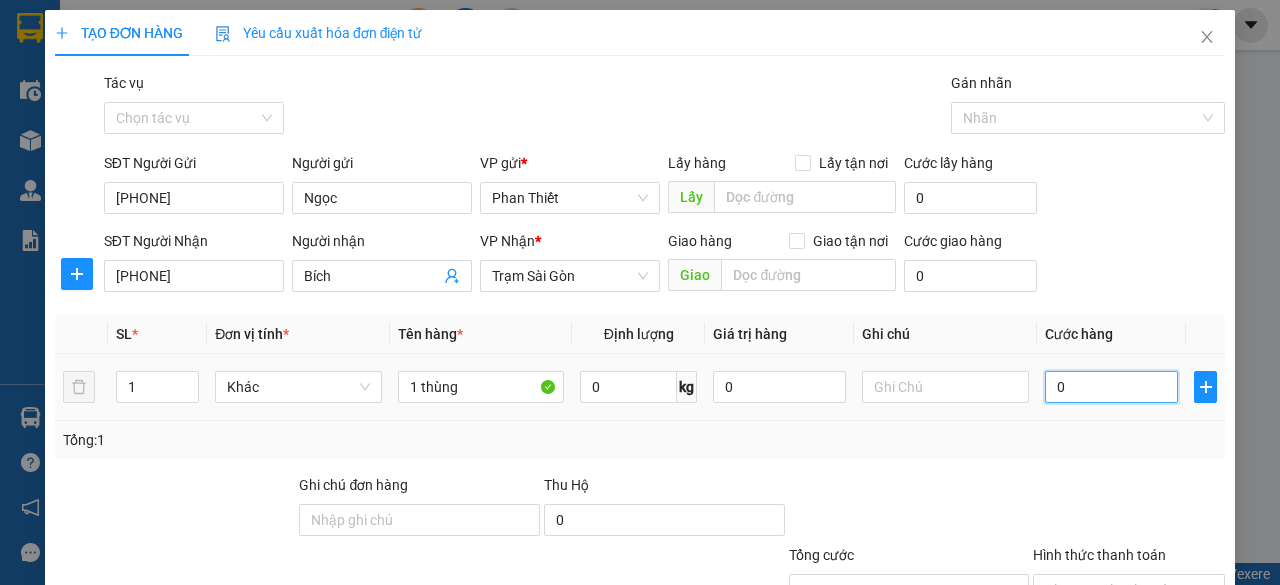 click on "0" at bounding box center (1111, 387) 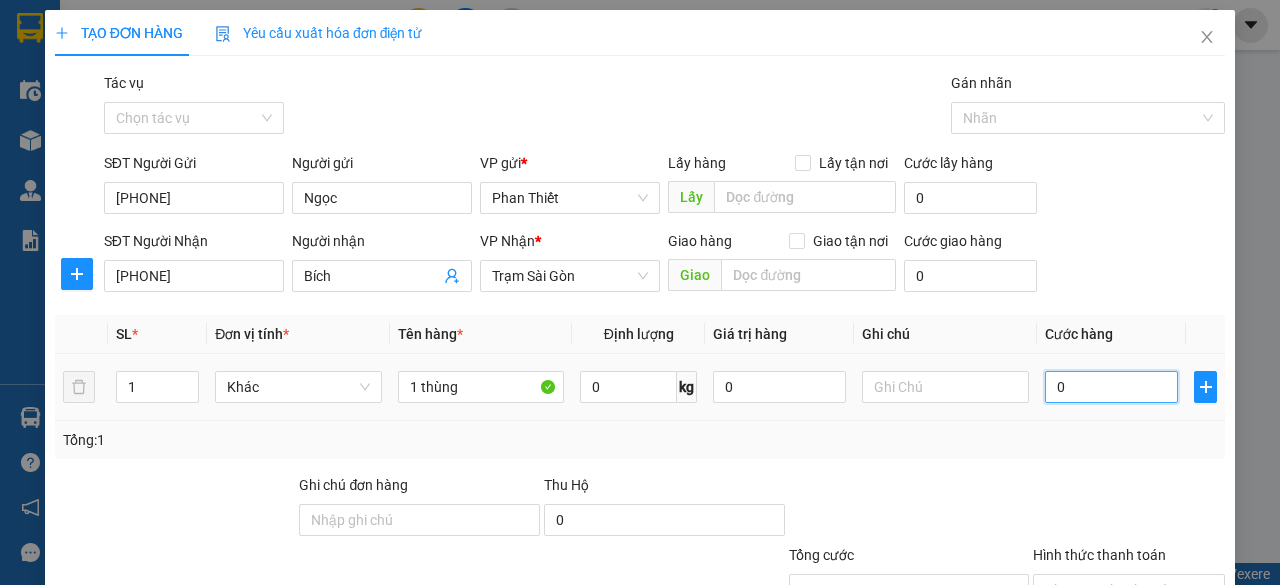 type on "3" 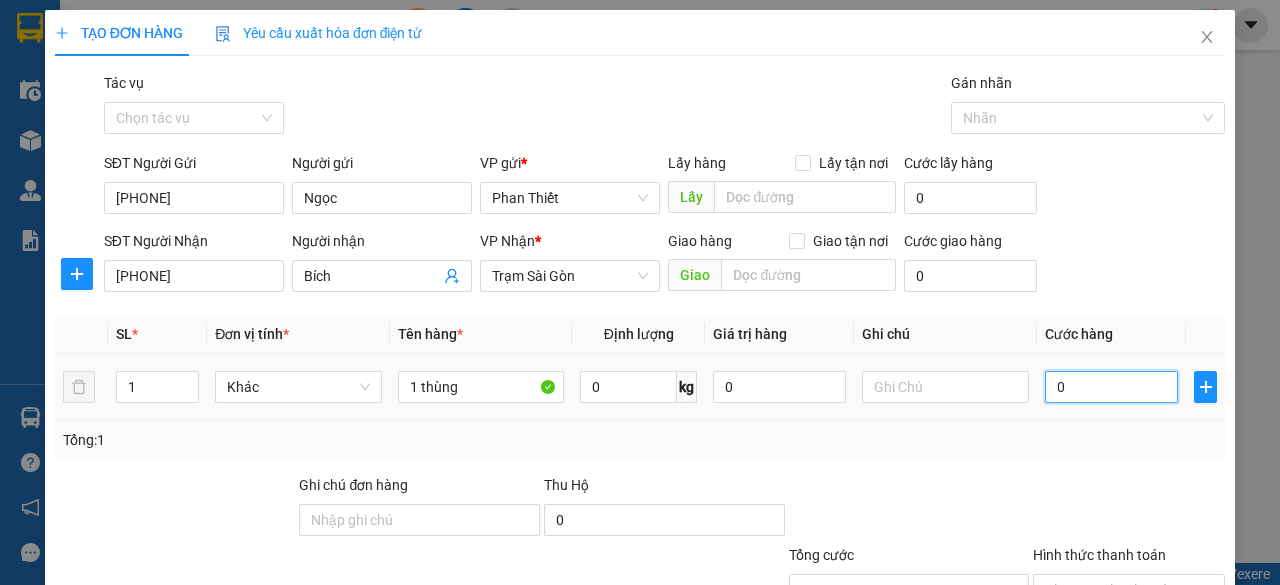 type on "3" 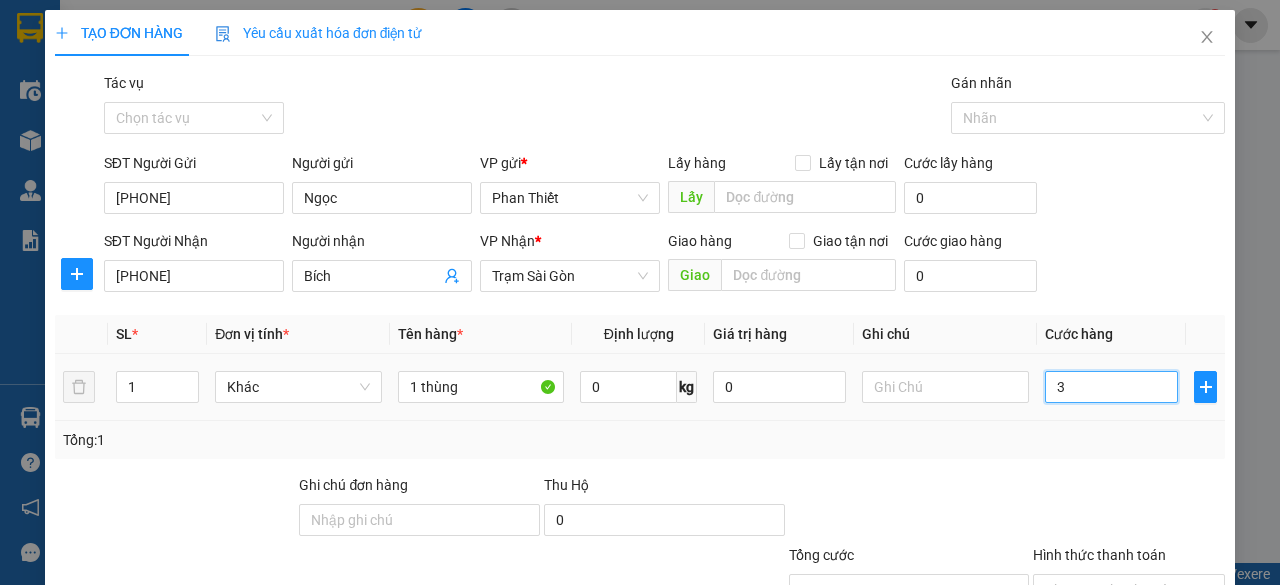 type on "30" 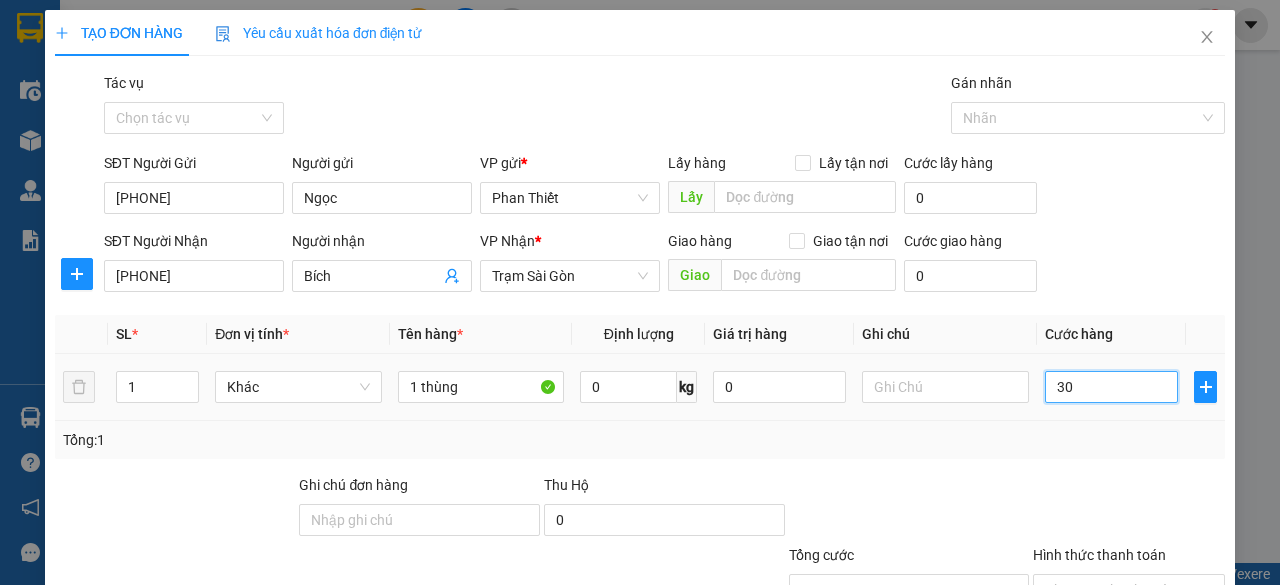 type on "30" 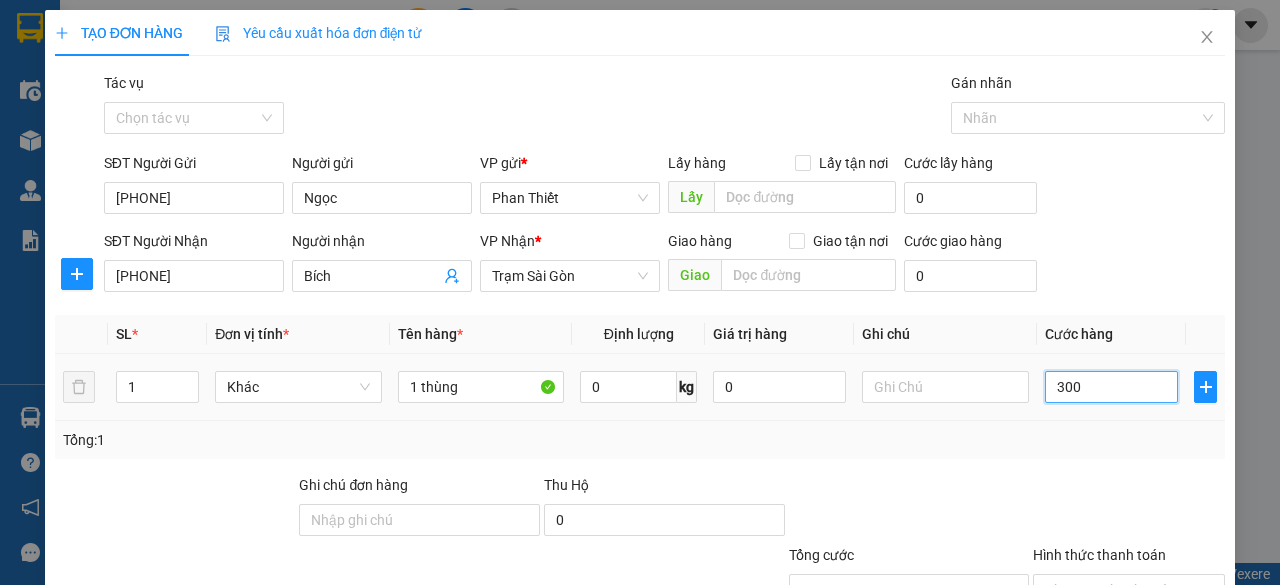 type on "3.000" 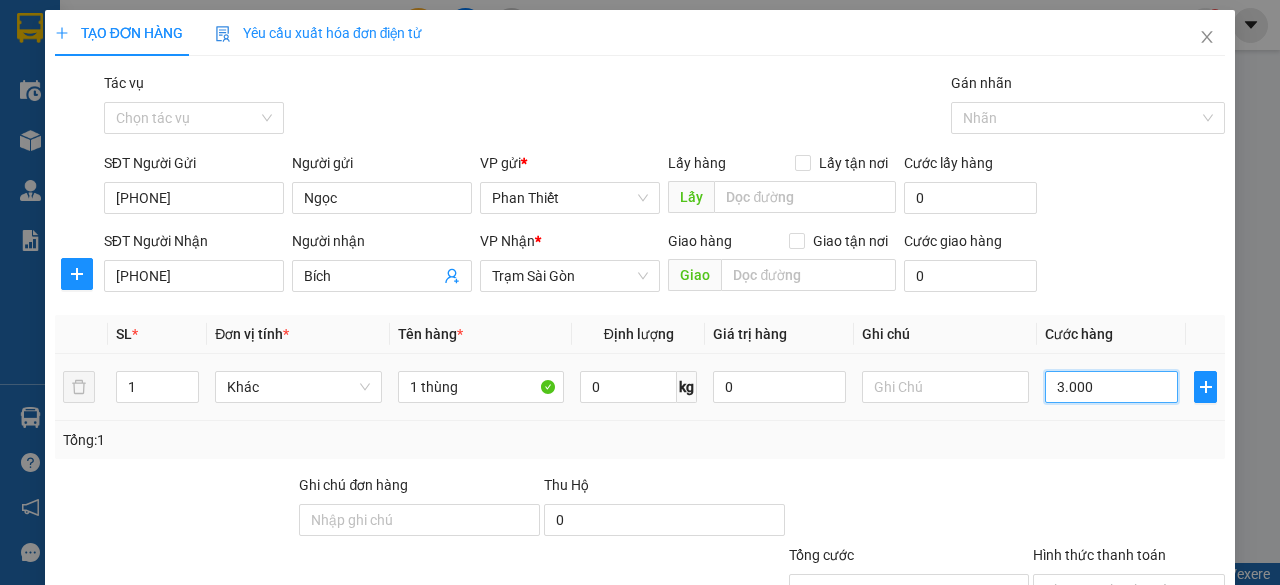 type on "30.000" 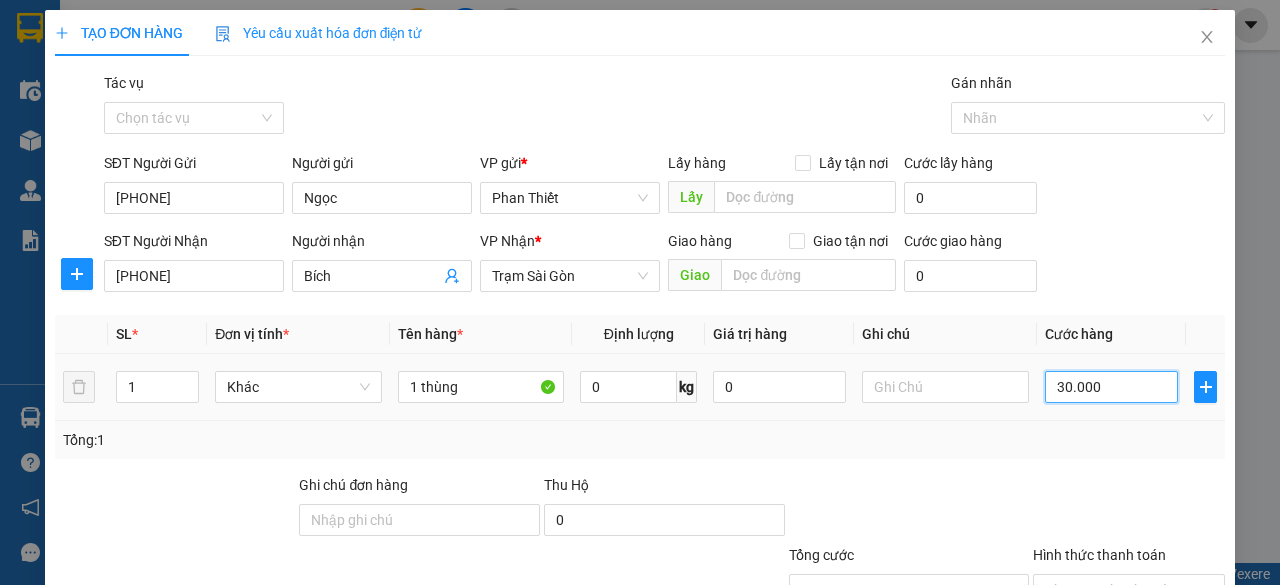 type on "30.000" 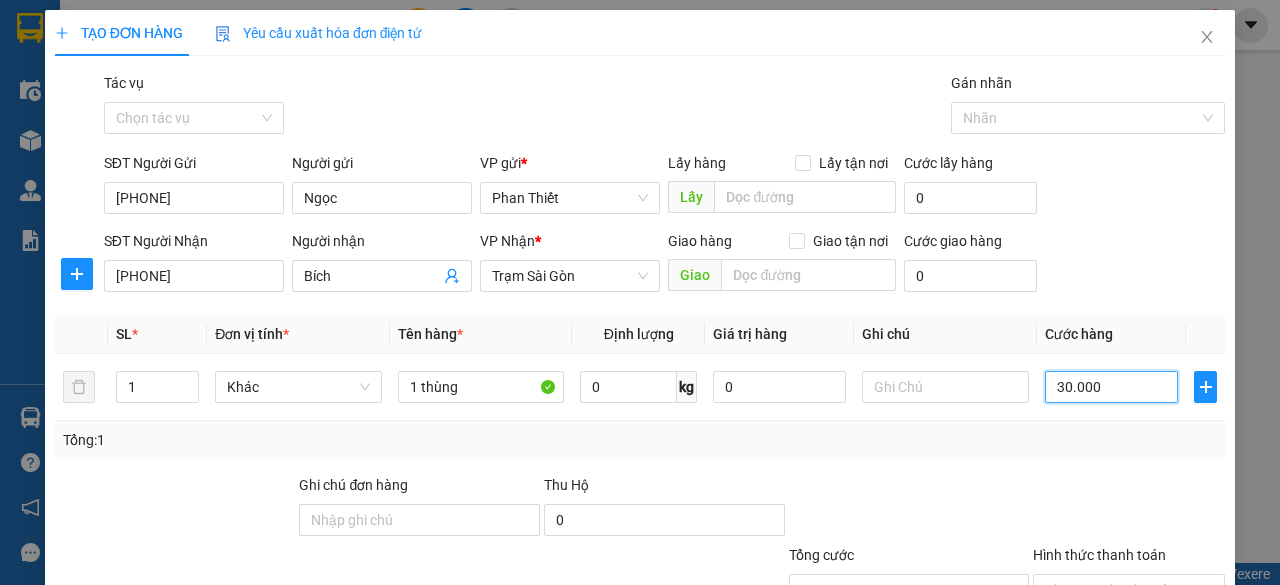 type on "30.000" 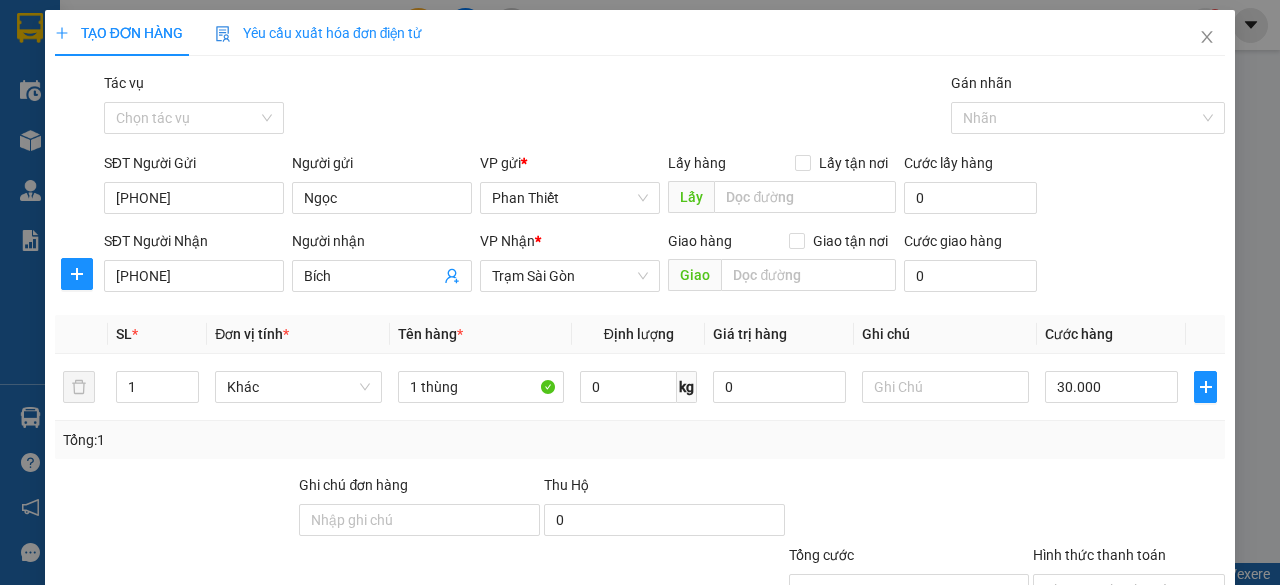 click on "Transit Pickup Surcharge Ids Transit Deliver Surcharge Ids Transit Deliver Surcharge Transit Deliver Surcharge Tác vụ Chọn tác vụ Gán nhãn   Nhãn SĐT Người Gửi [PHONE] Người gửi [PERSON_NAME] VP gửi  * Phan Thiết Lấy hàng Lấy tận nơi Lấy Cước lấy hàng 0 SĐT Người Nhận [PHONE] Người nhận [PERSON_NAME] VP Nhận  * Trạm Sài Gòn Giao hàng Giao tận nơi Giao Cước giao hàng 0 SL  * Đơn vị tính  * Tên hàng  * Định lượng Giá trị hàng Ghi chú Cước hàng                   1 Khác 1 thùng 0 kg 0 30.000 Tổng:  1 Ghi chú đơn hàng Thu Hộ 0 Tổng cước 30.000 Hình thức thanh toán Chọn HT Thanh Toán Số tiền thu trước 0 Chưa thanh toán 30.000 Chọn HT Thanh Toán Lưu nháp Xóa Thông tin Lưu Lưu và In" at bounding box center [640, 386] 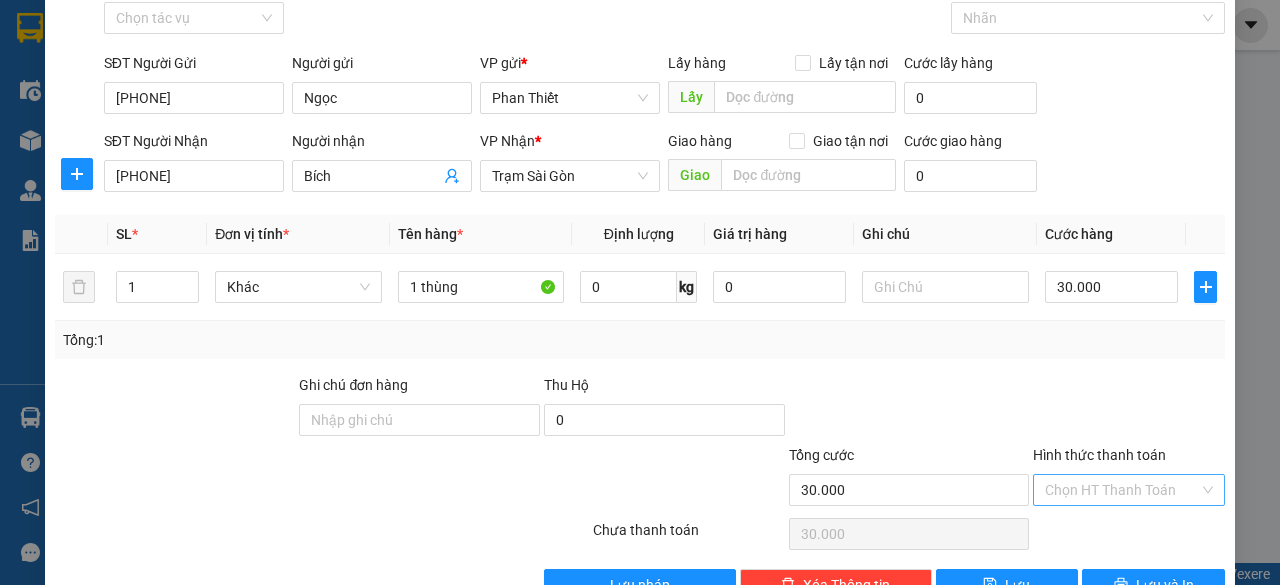 scroll, scrollTop: 152, scrollLeft: 0, axis: vertical 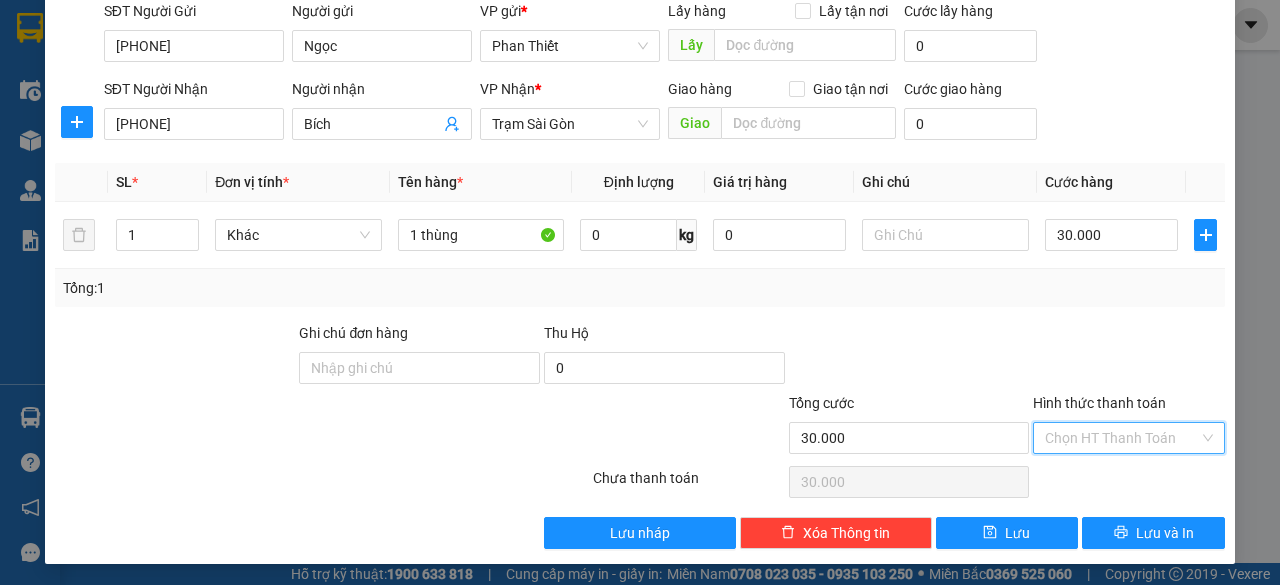 click on "Hình thức thanh toán" at bounding box center [1122, 438] 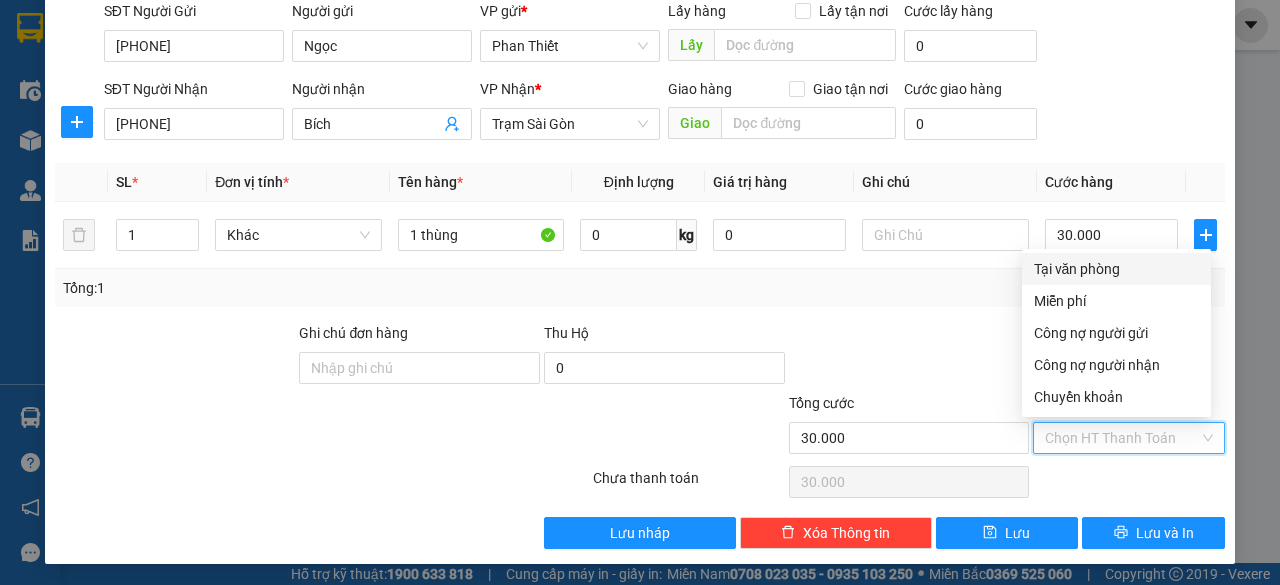 click on "Tại văn phòng" at bounding box center (1116, 269) 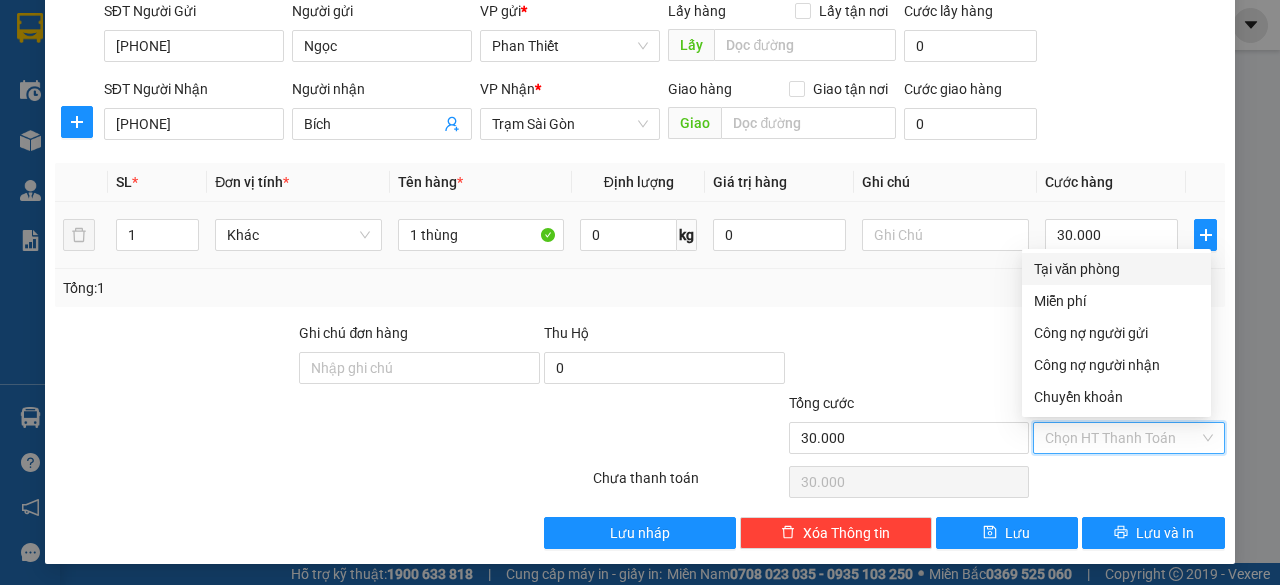 type on "0" 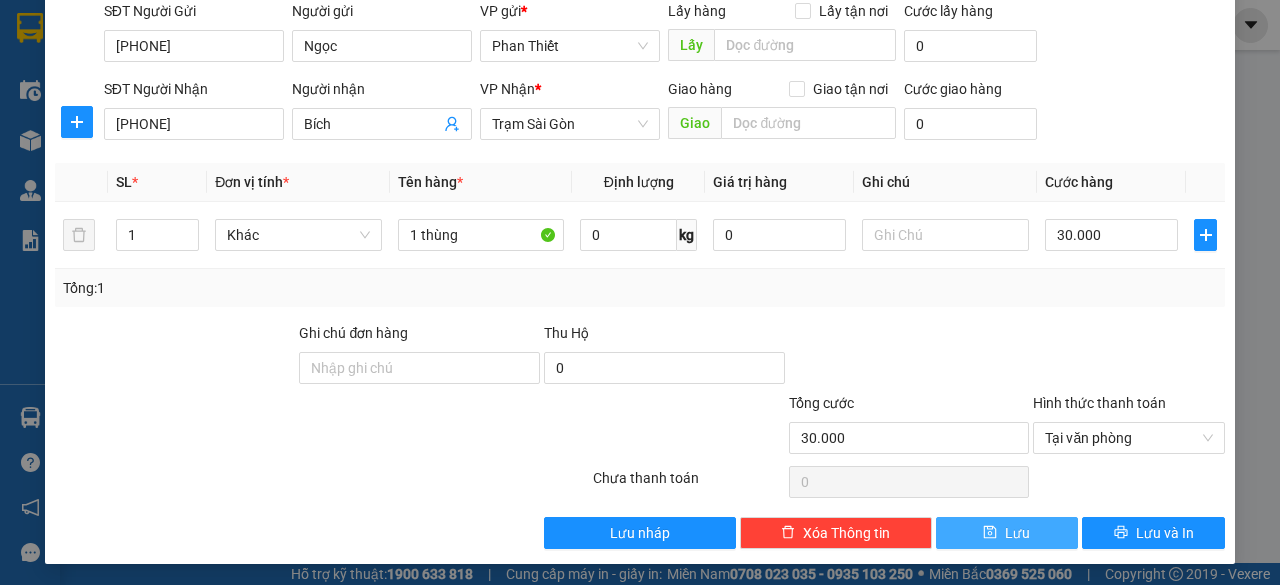 click on "Lưu" at bounding box center (1007, 533) 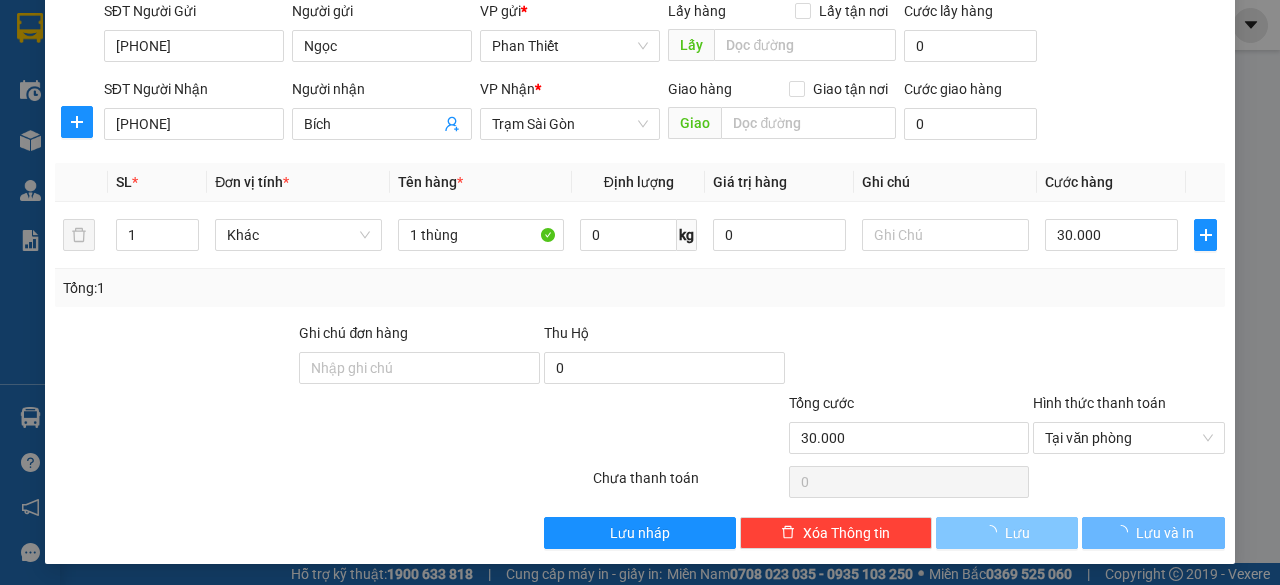 type 